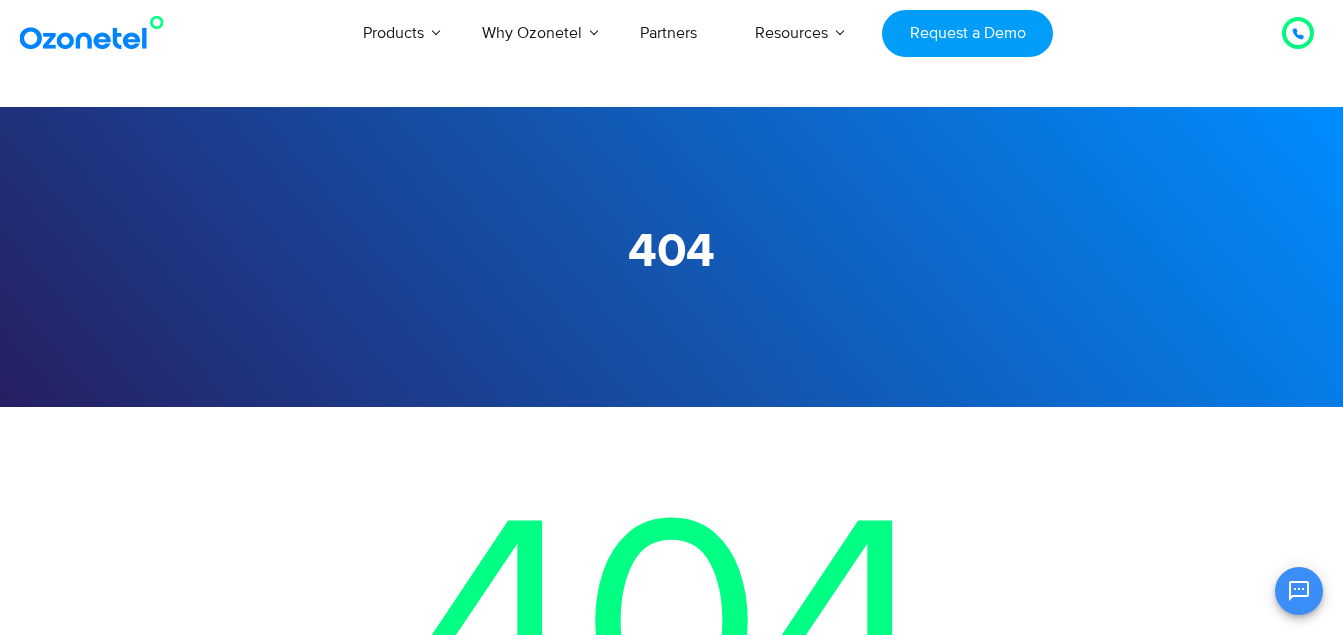 scroll, scrollTop: 0, scrollLeft: 0, axis: both 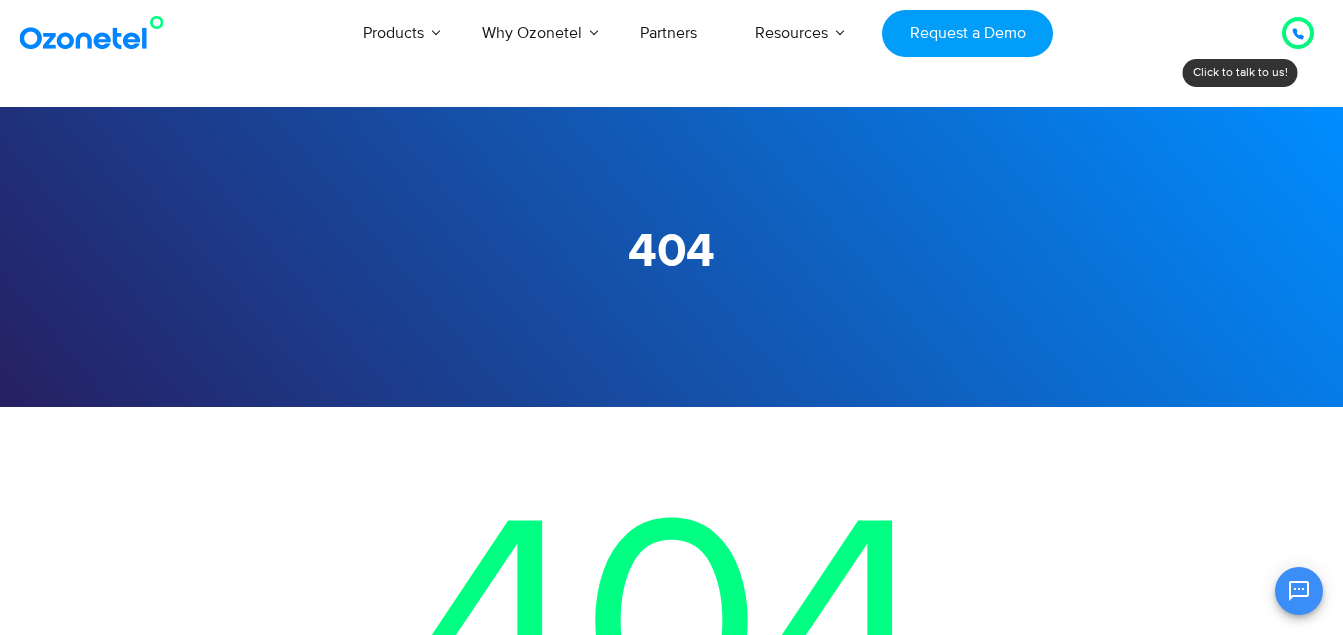 click on "USA : [PHONE]
INDIA : [PHONE]
Click to talk to us!
Call in progress...
1 2 3 4 5 6 7 8 9
# 0 Products" at bounding box center (671, 841) 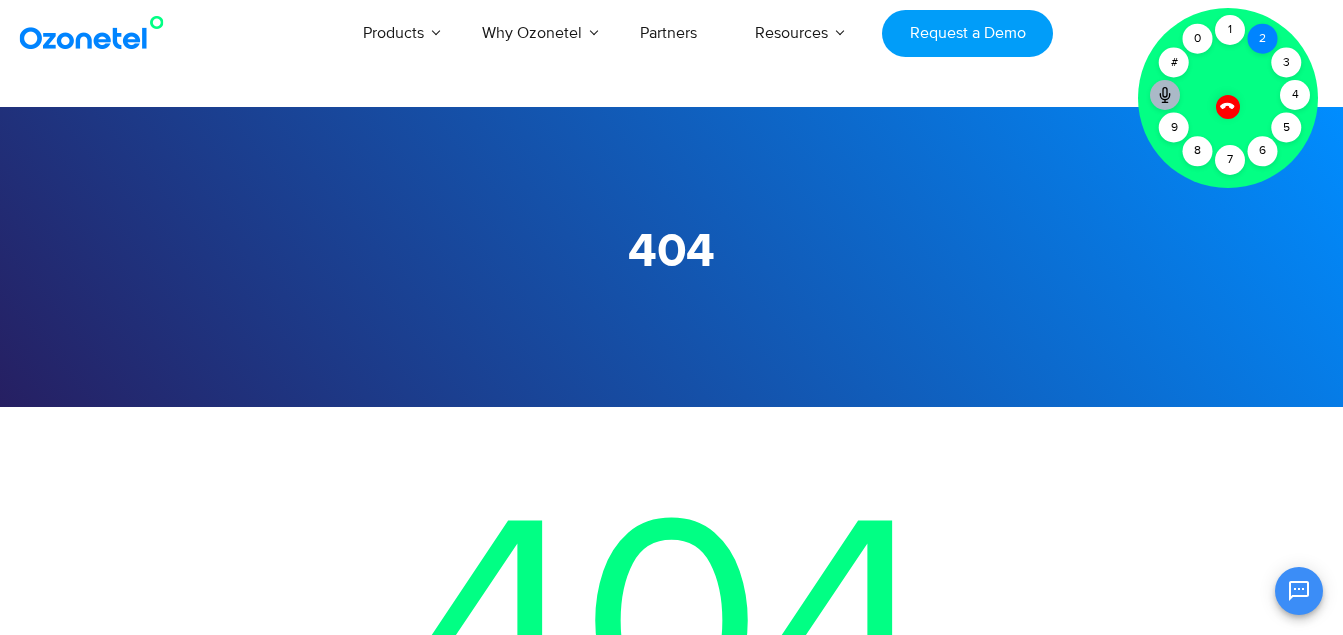 click on "2" at bounding box center [1263, 39] 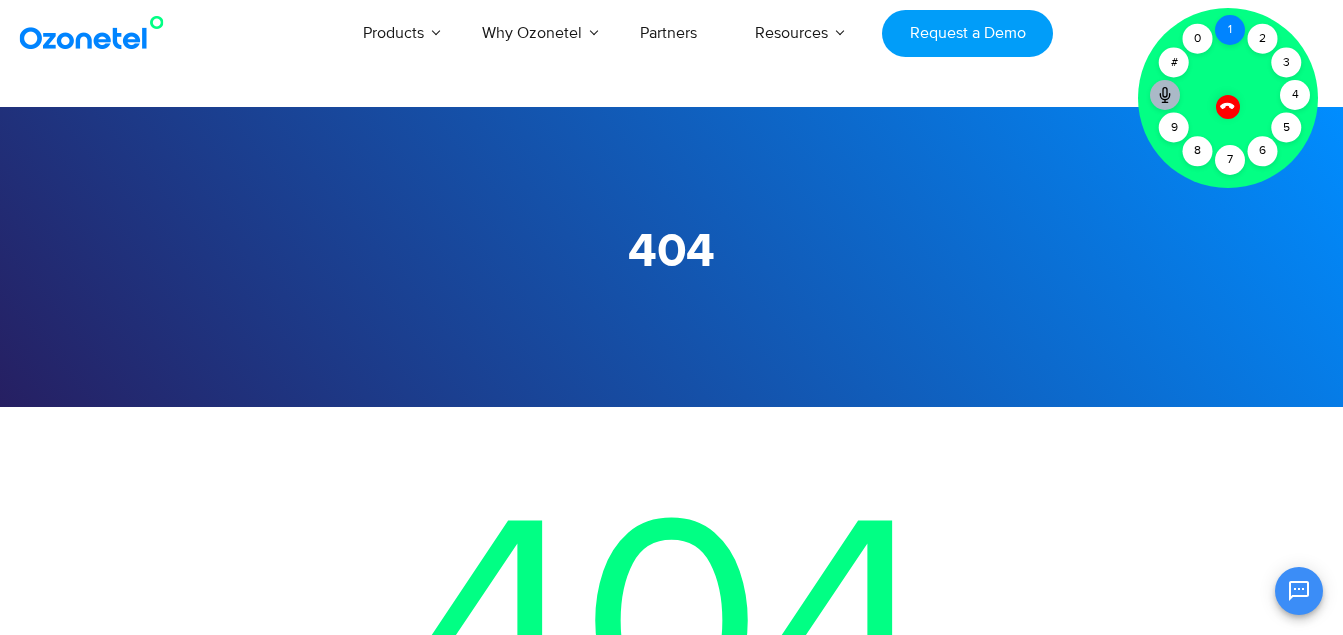 click on "1" at bounding box center [1230, 30] 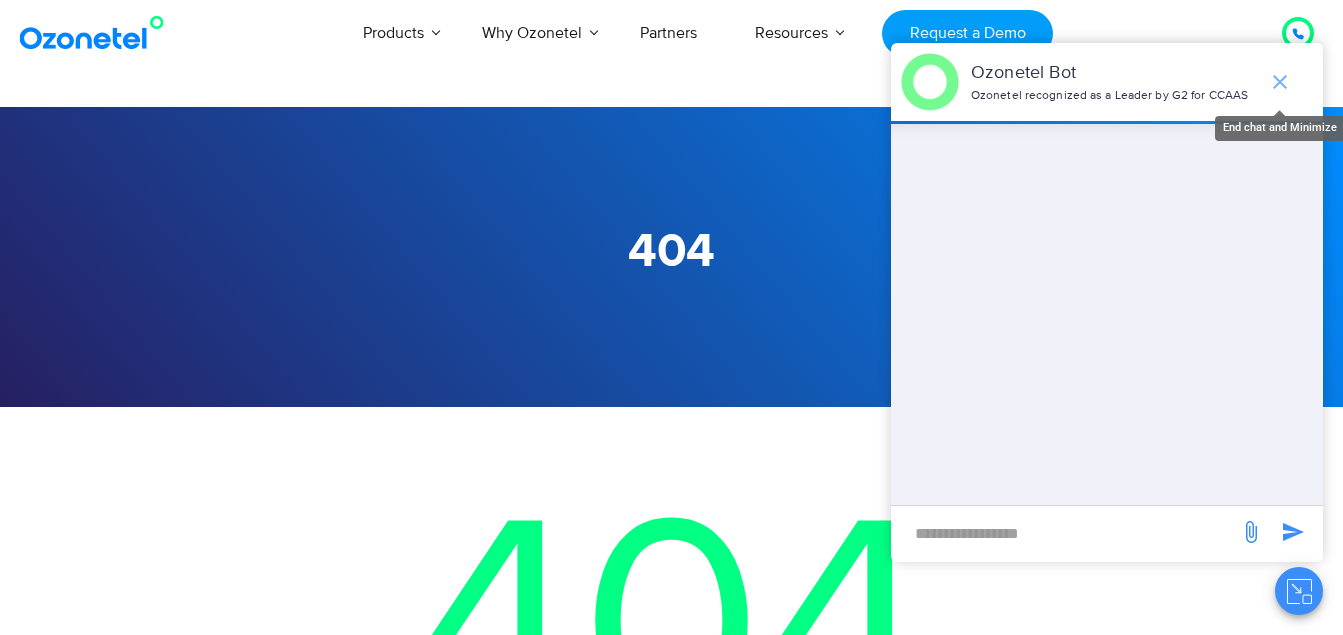 click at bounding box center (1280, 82) 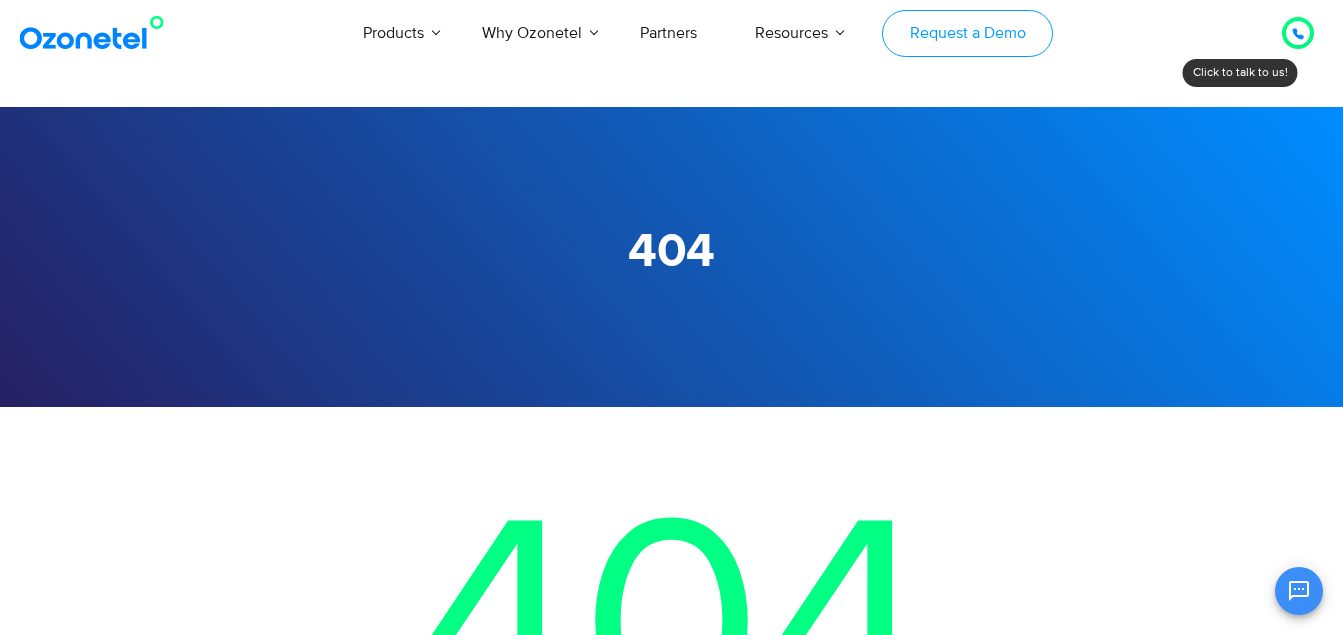 click on "Request a Demo" at bounding box center (967, 33) 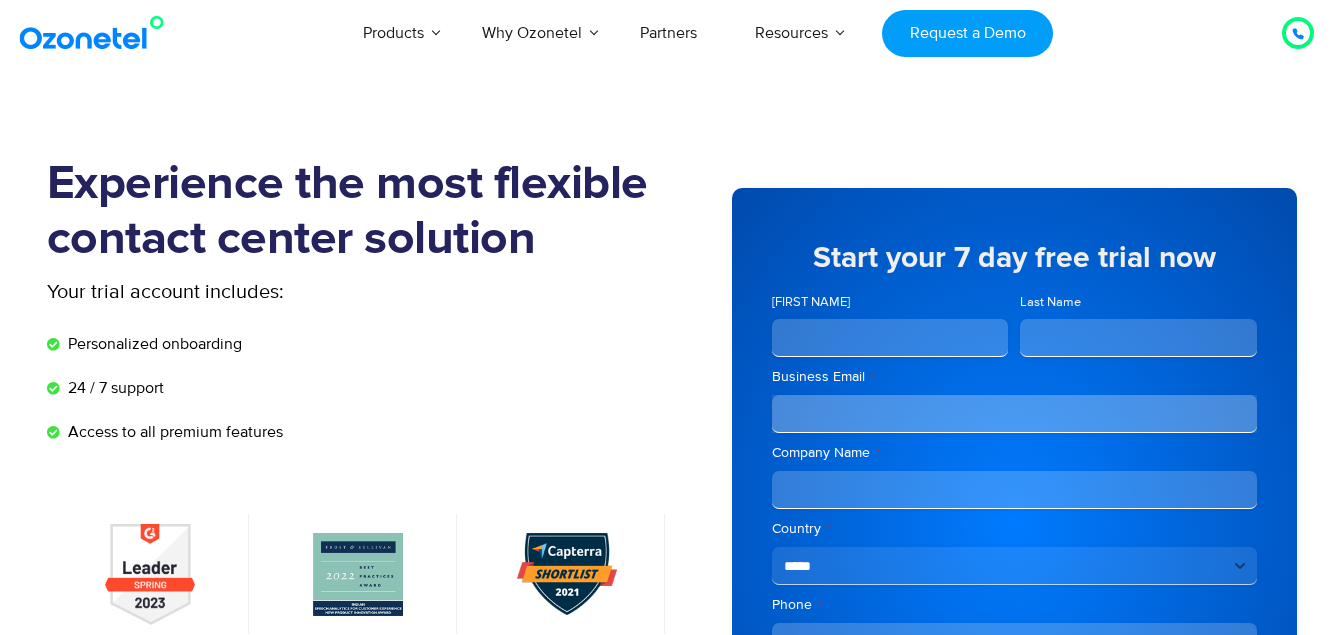 scroll, scrollTop: 0, scrollLeft: 0, axis: both 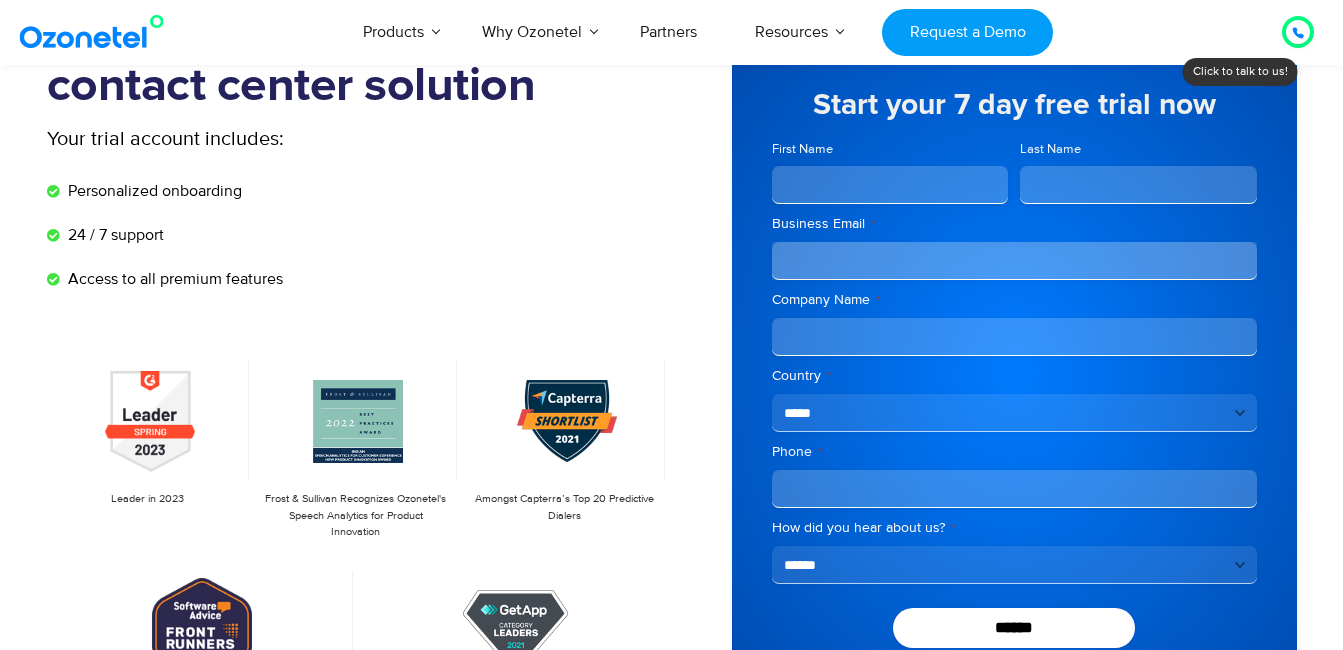 click on "First Name" at bounding box center [890, 185] 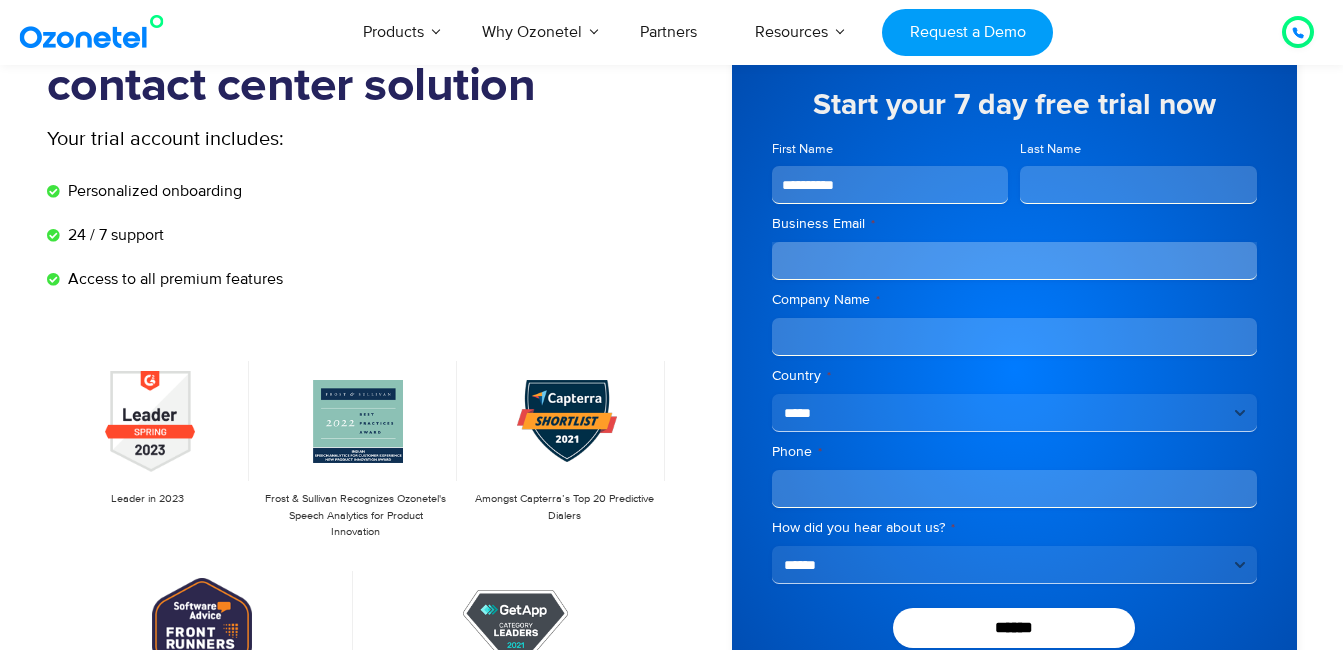 type on "**********" 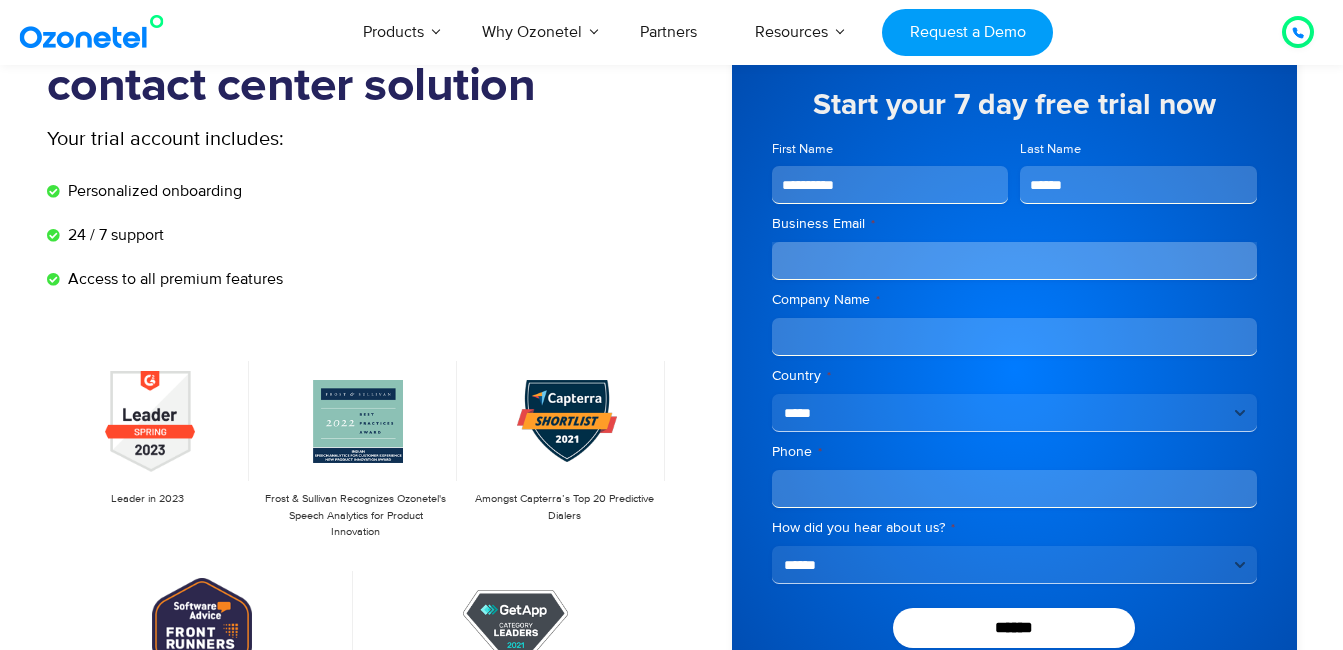 type on "******" 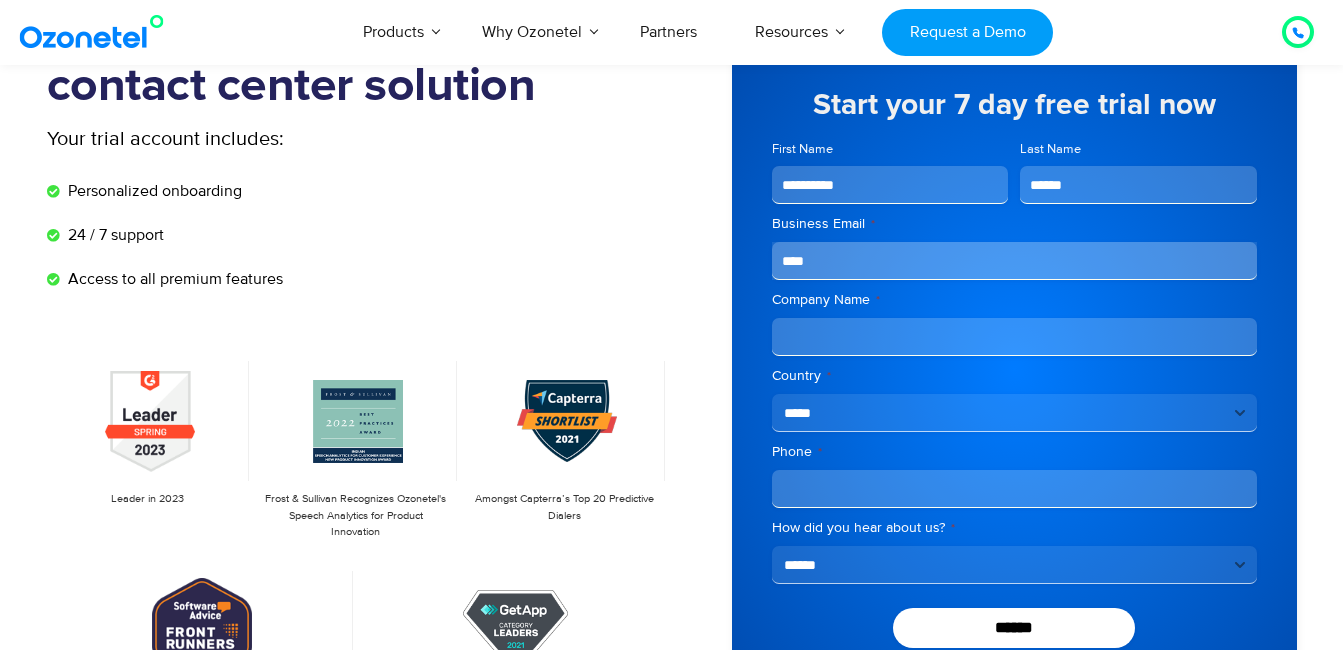 type on "**********" 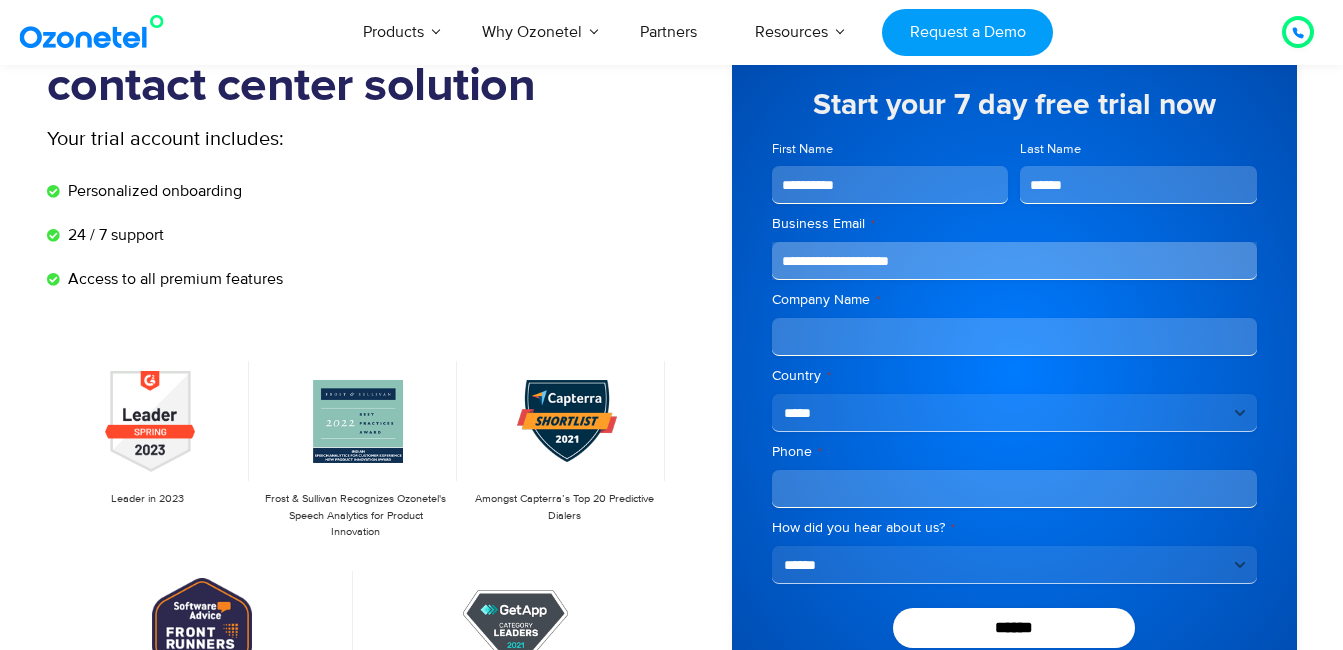 click on "Company Name *" at bounding box center [1014, 337] 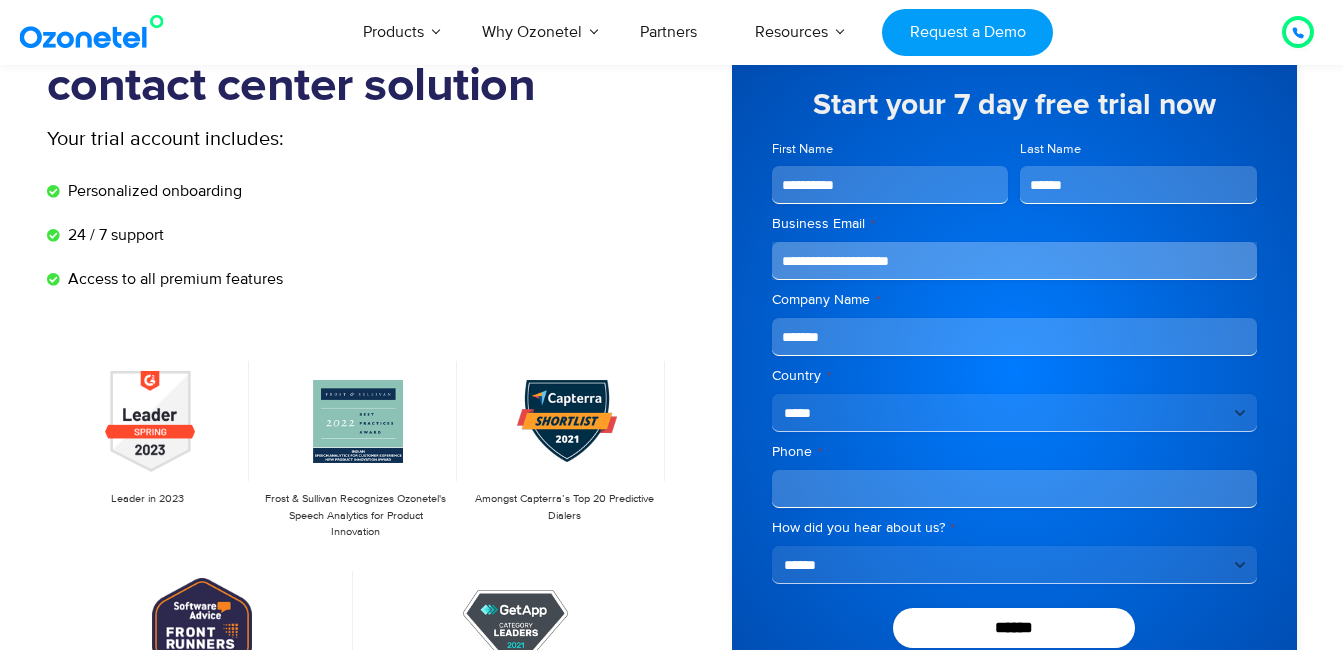 type on "*******" 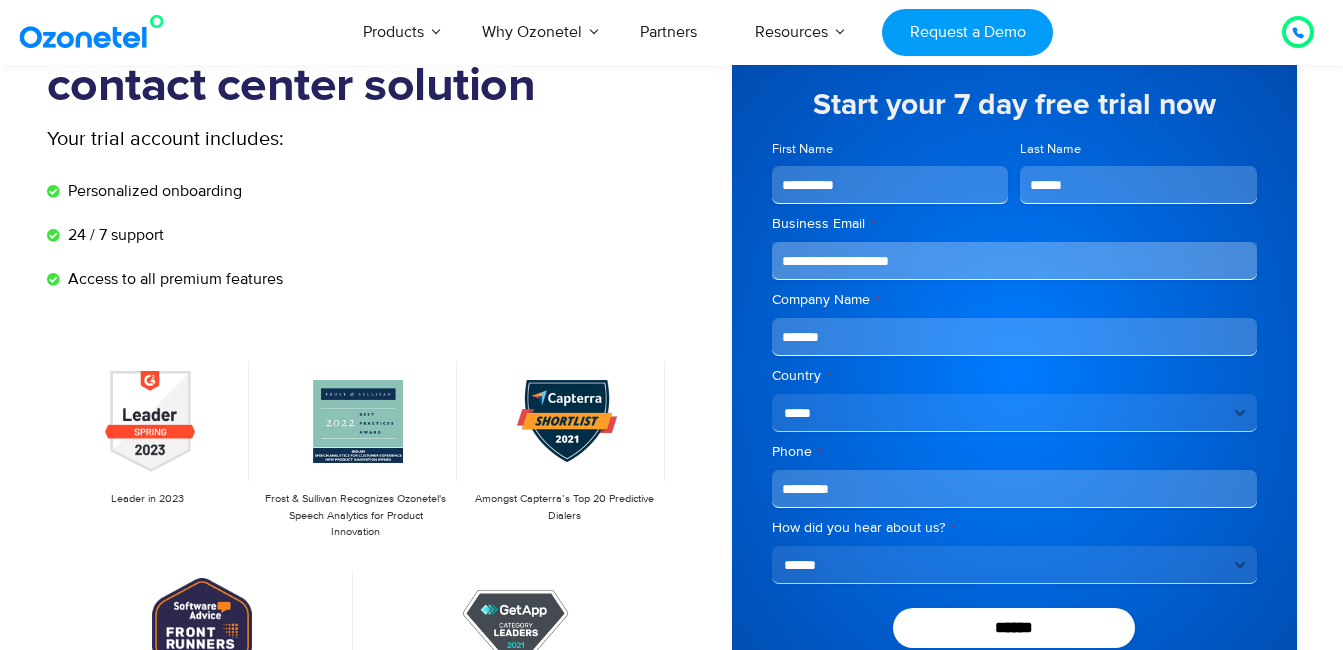 type on "*********" 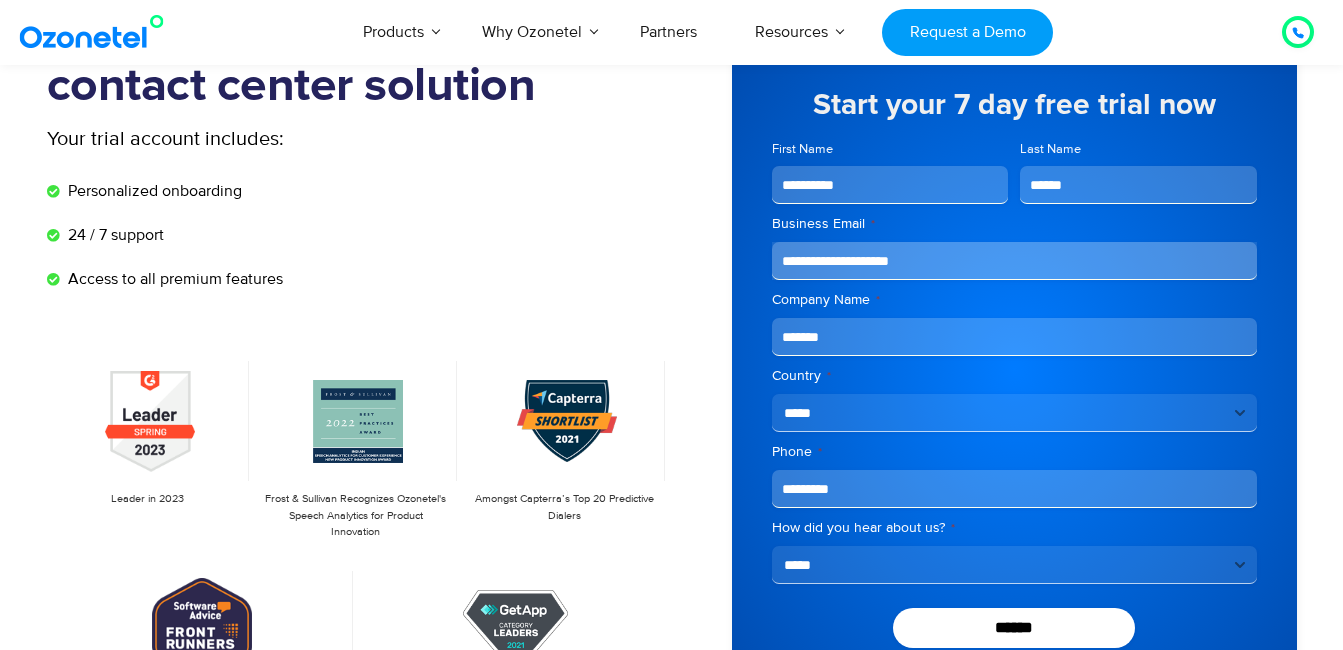 click on "**********" at bounding box center [1014, 565] 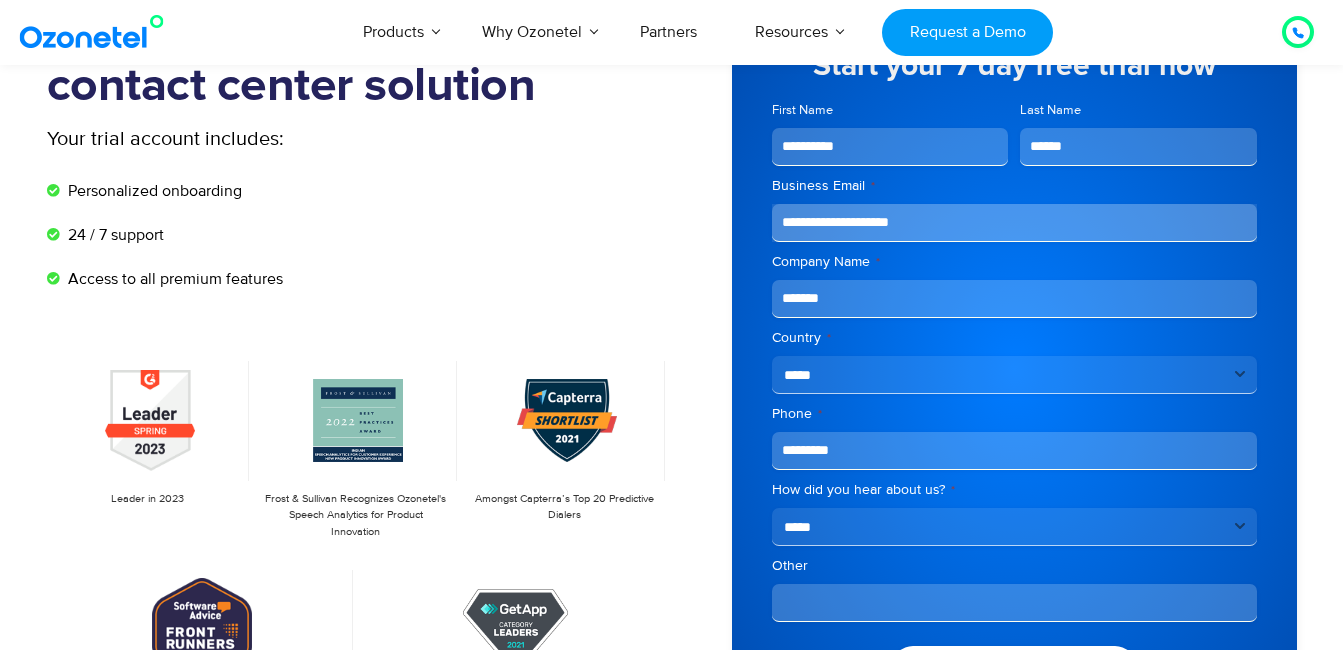 click on "**********" at bounding box center [1014, 527] 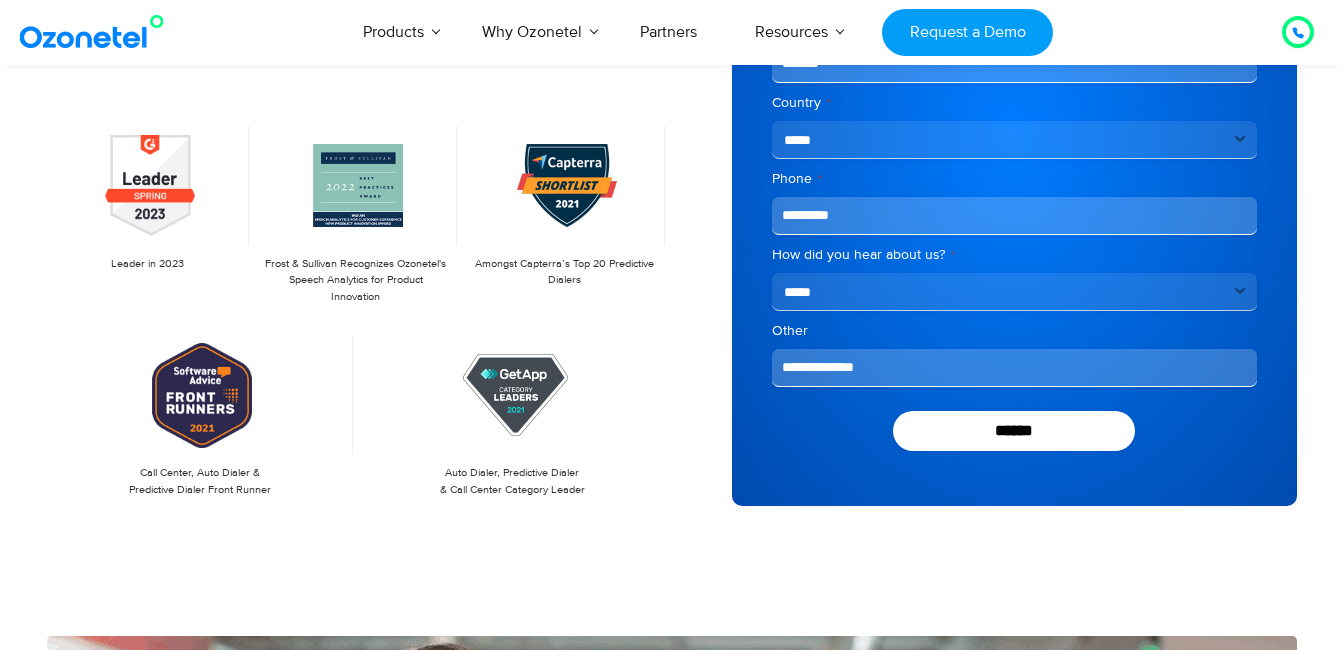 scroll, scrollTop: 423, scrollLeft: 0, axis: vertical 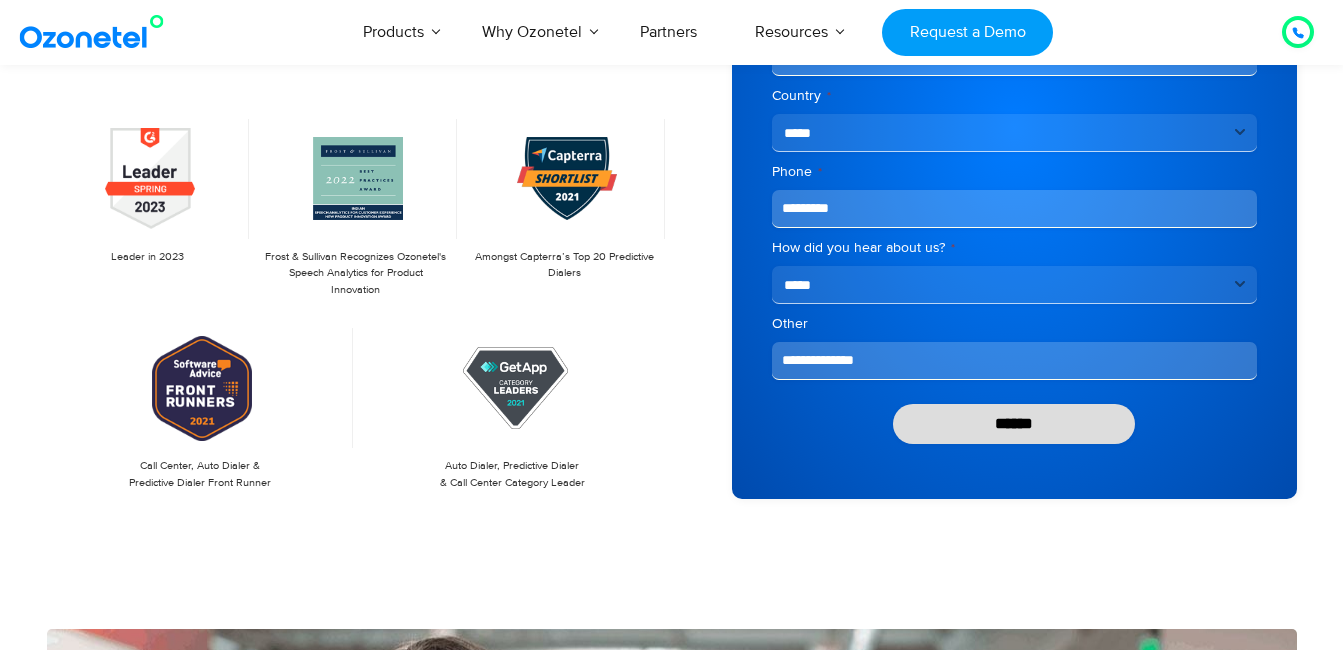 type on "**********" 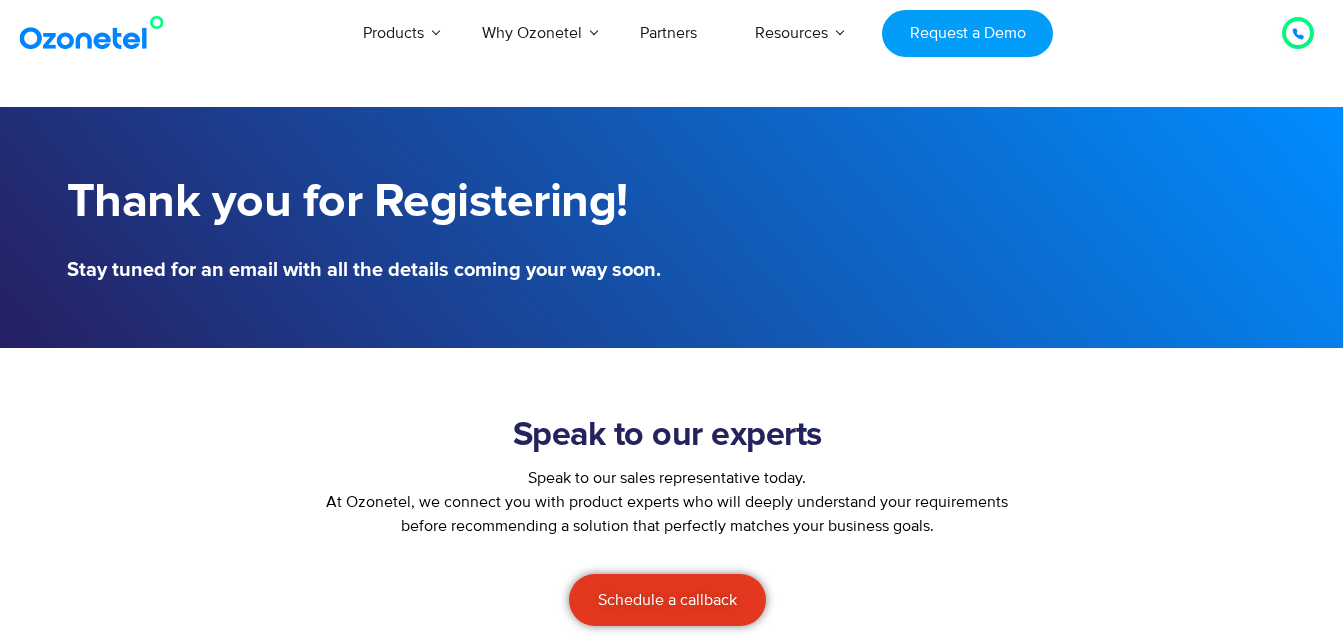 scroll, scrollTop: 0, scrollLeft: 0, axis: both 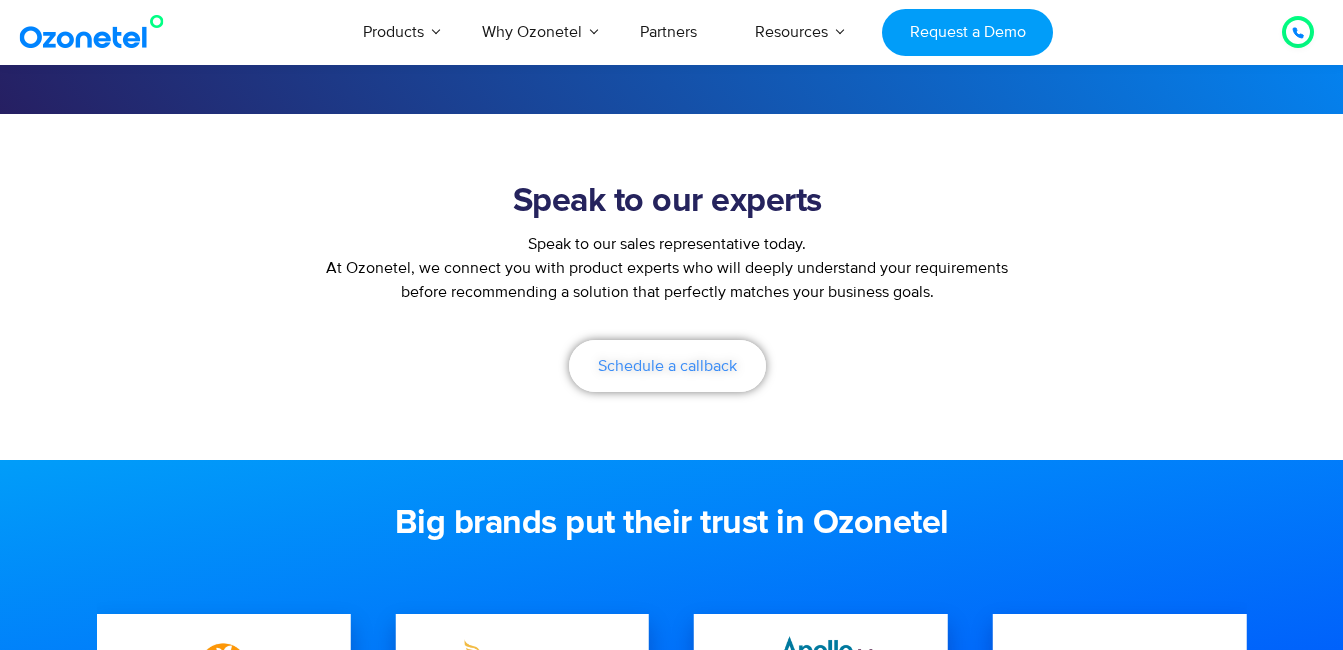 click on "Schedule a callback" at bounding box center (667, 366) 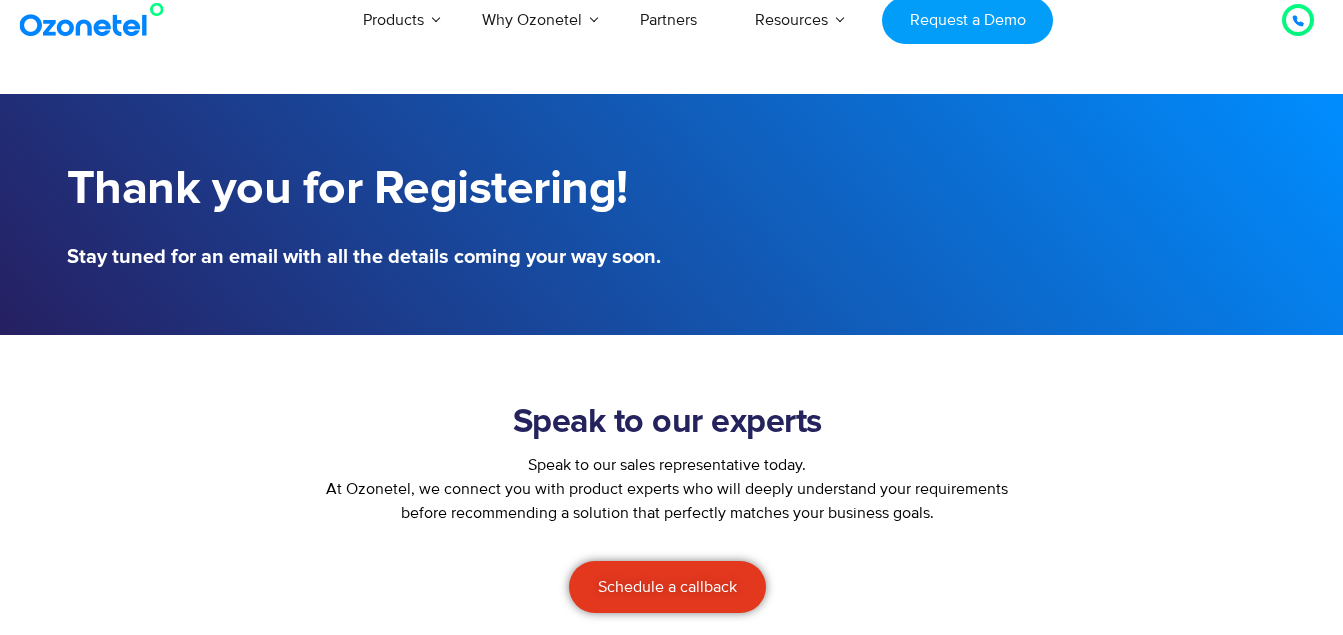 scroll, scrollTop: 0, scrollLeft: 0, axis: both 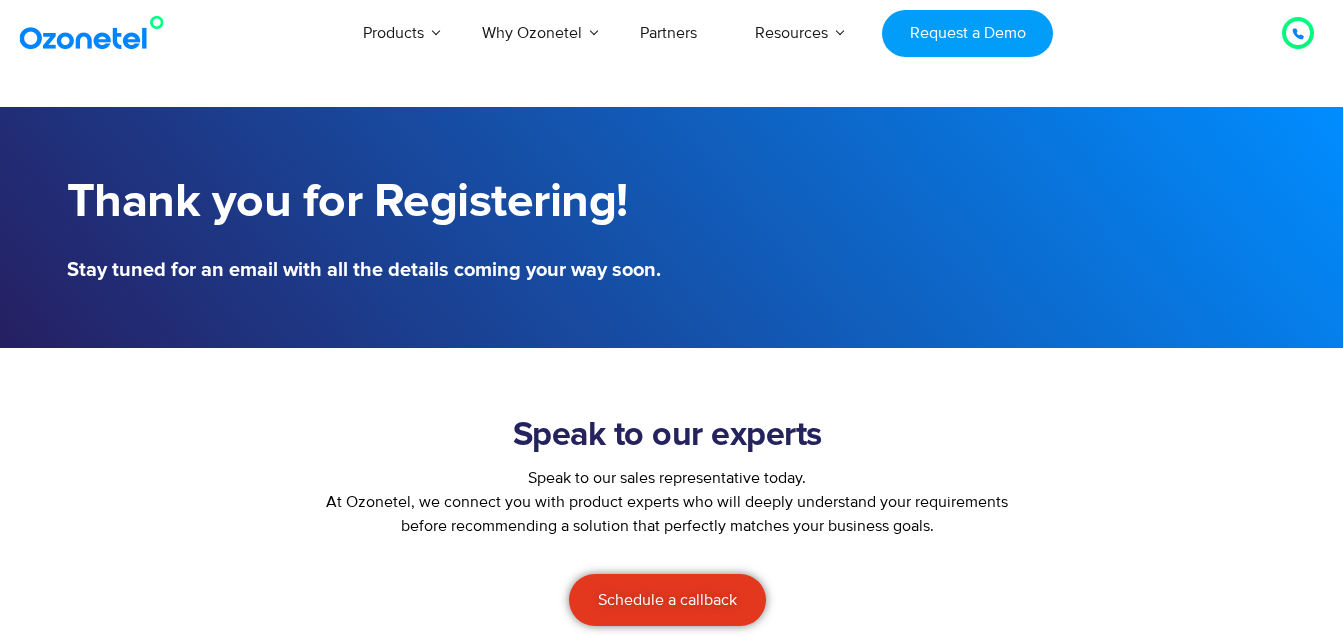 click at bounding box center (1298, 33) 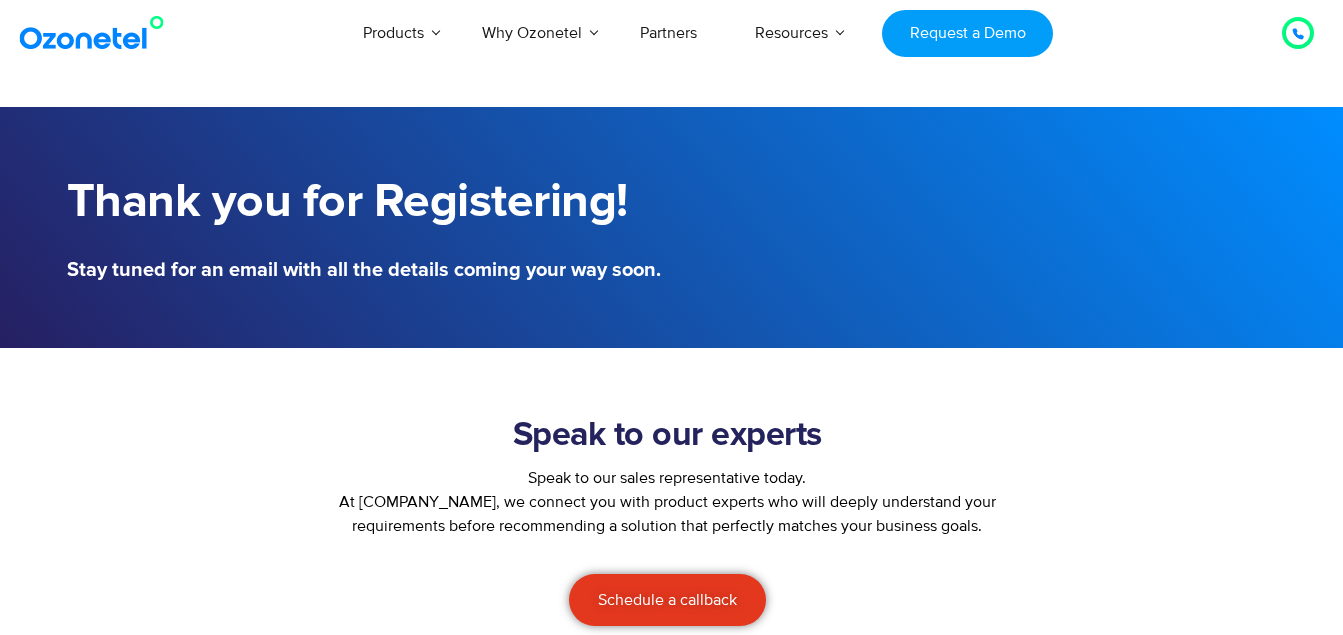scroll, scrollTop: 0, scrollLeft: 0, axis: both 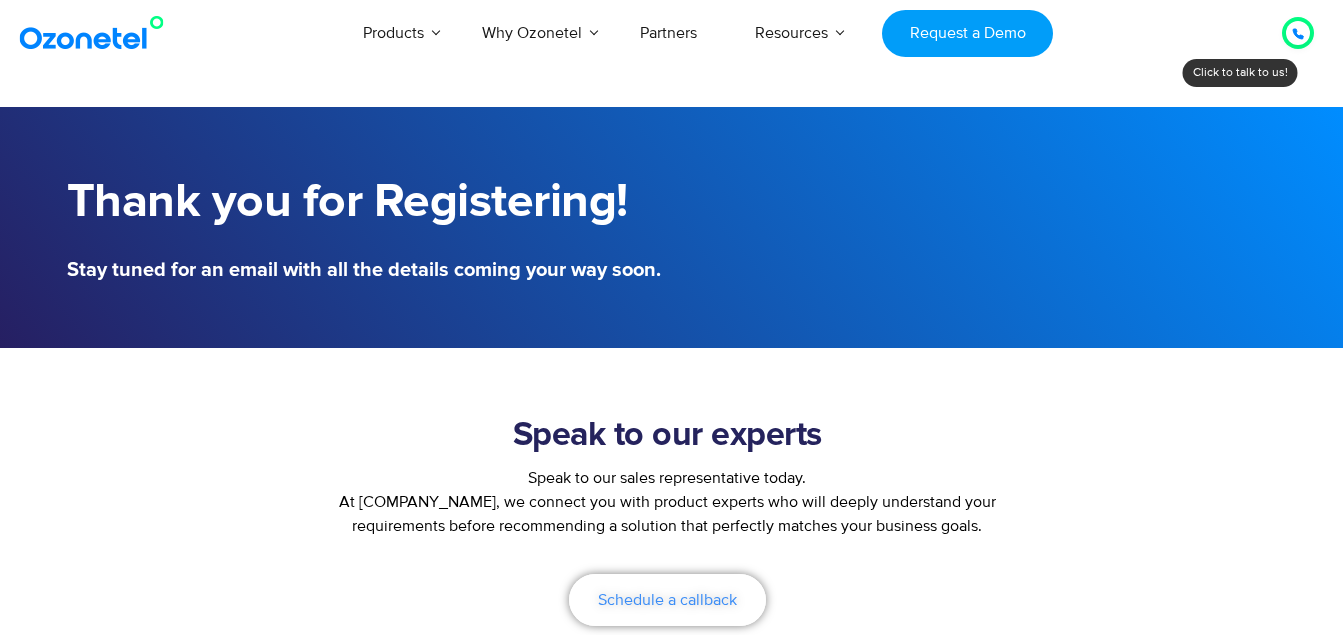 click on "Schedule a callback" at bounding box center (667, 600) 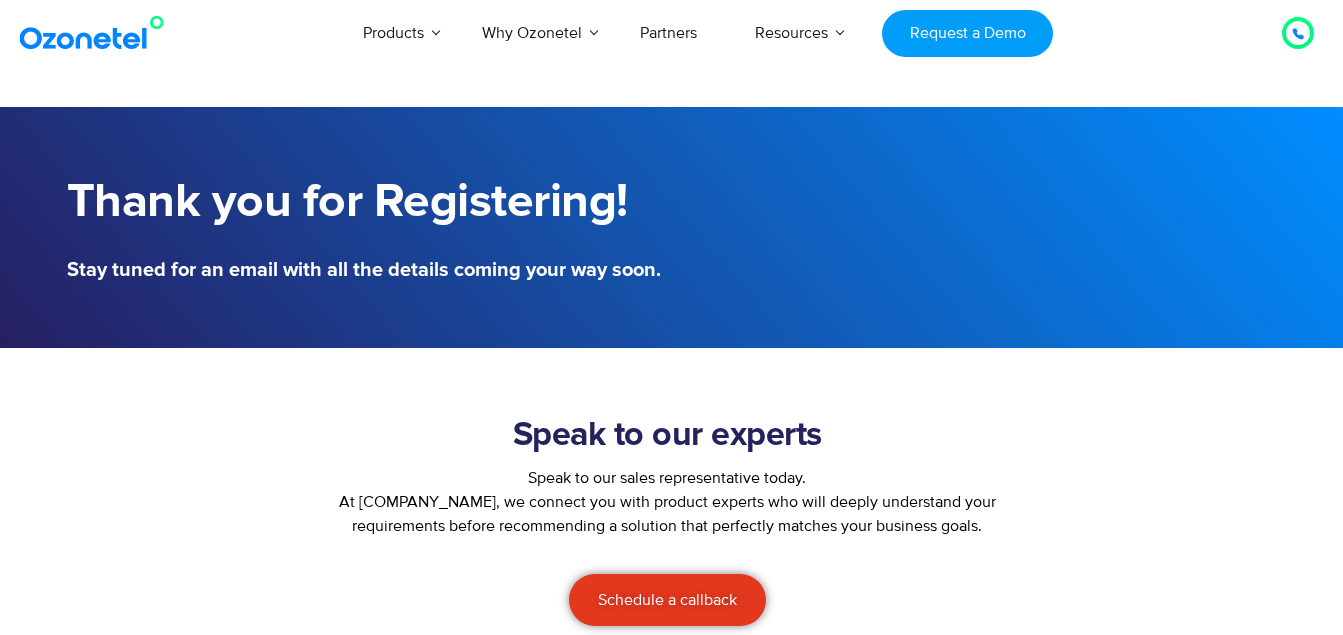 click at bounding box center [1298, 33] 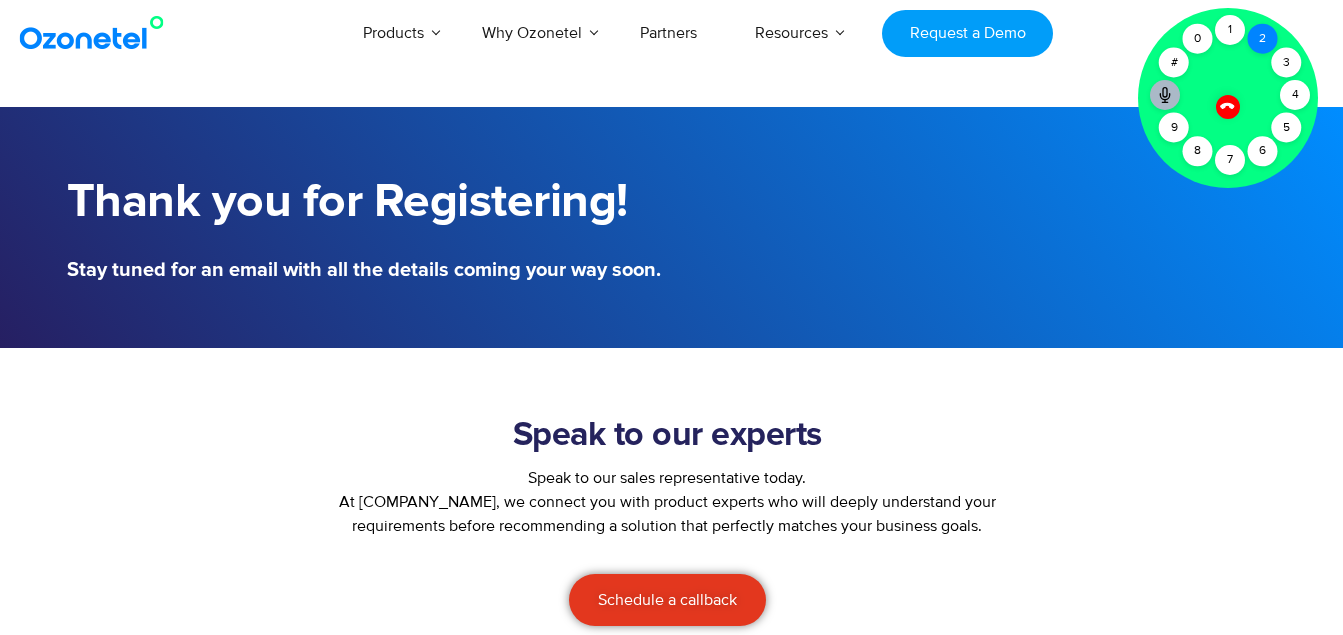 click on "2" at bounding box center (1263, 39) 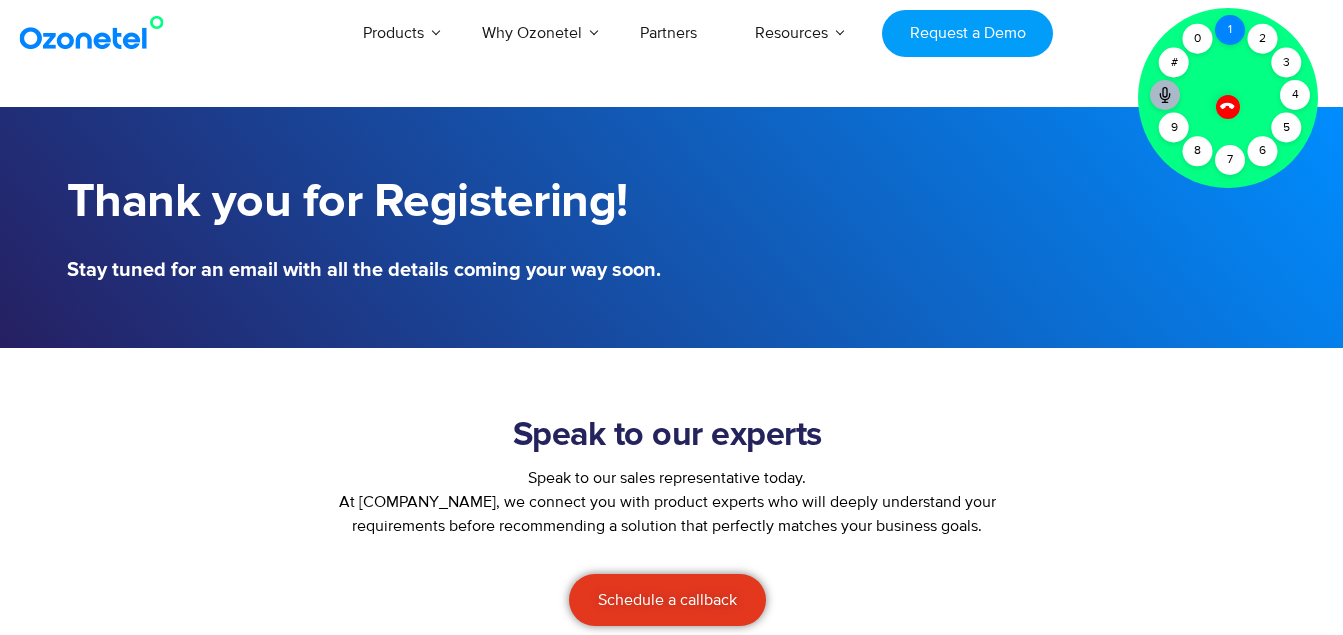 click on "1" at bounding box center (1230, 30) 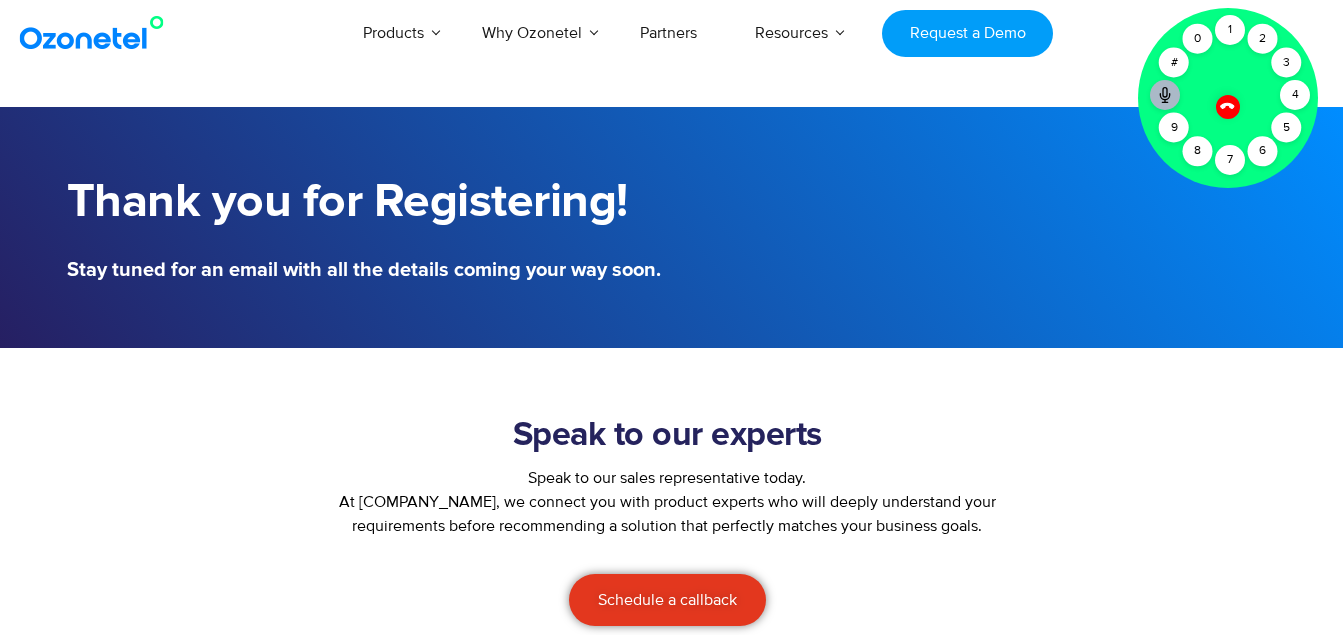 click at bounding box center [1227, 105] 